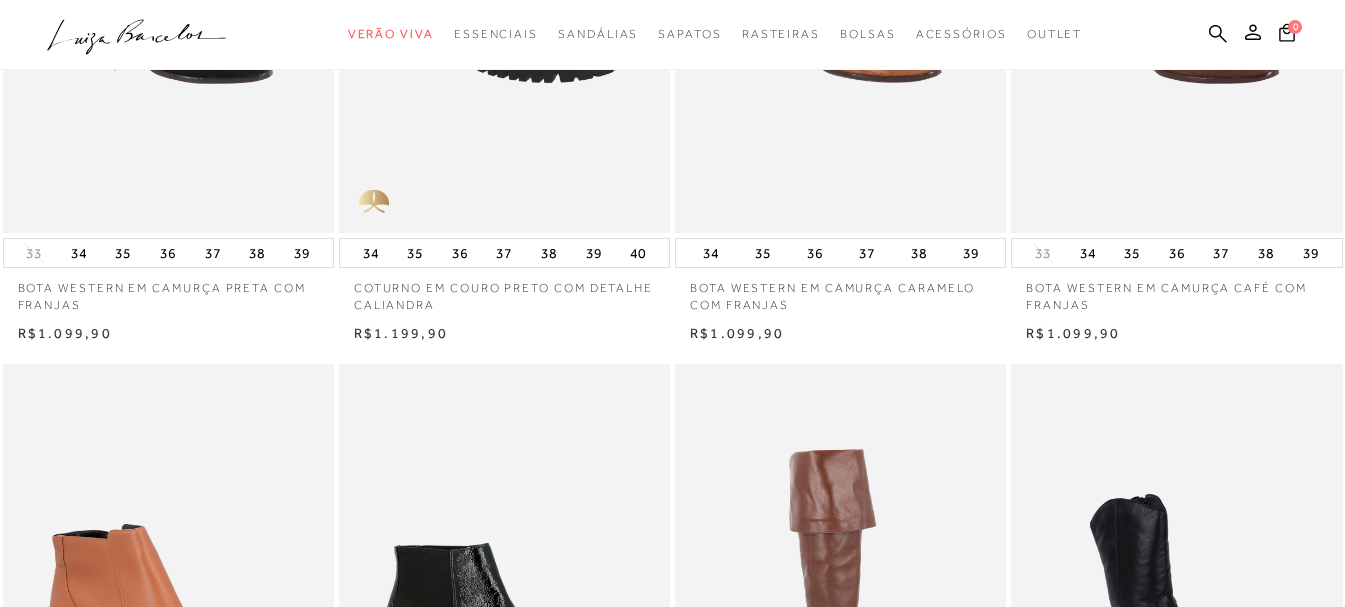 scroll, scrollTop: 0, scrollLeft: 0, axis: both 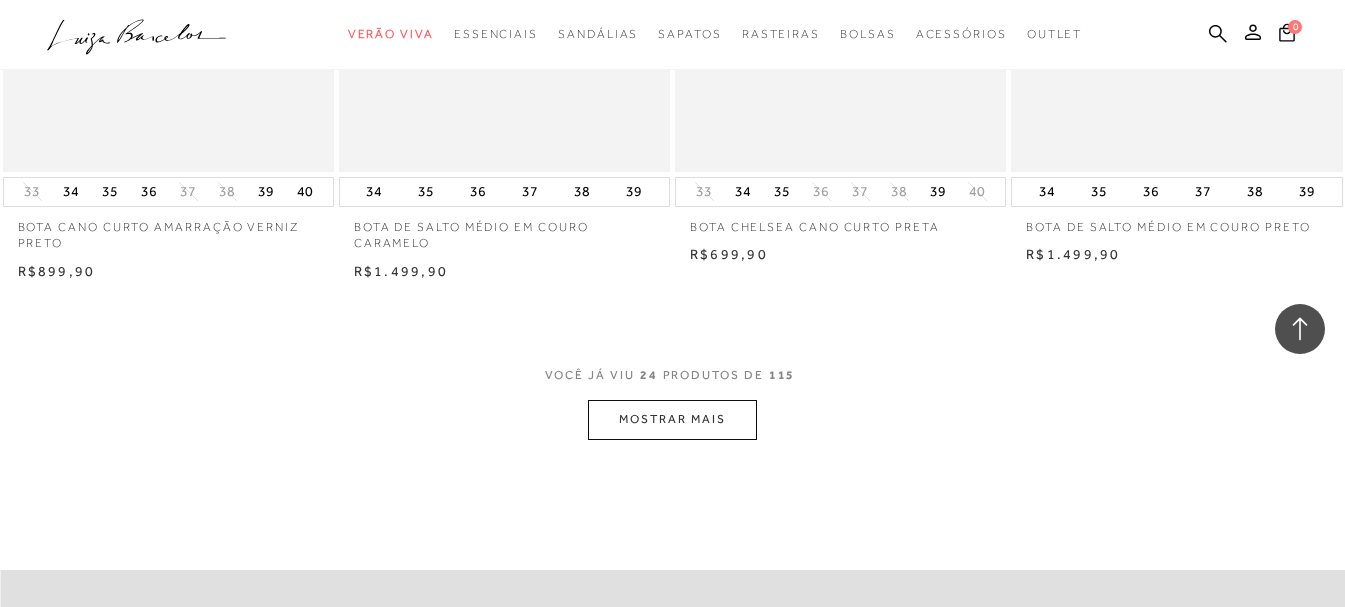 click on "MOSTRAR MAIS" at bounding box center (672, 419) 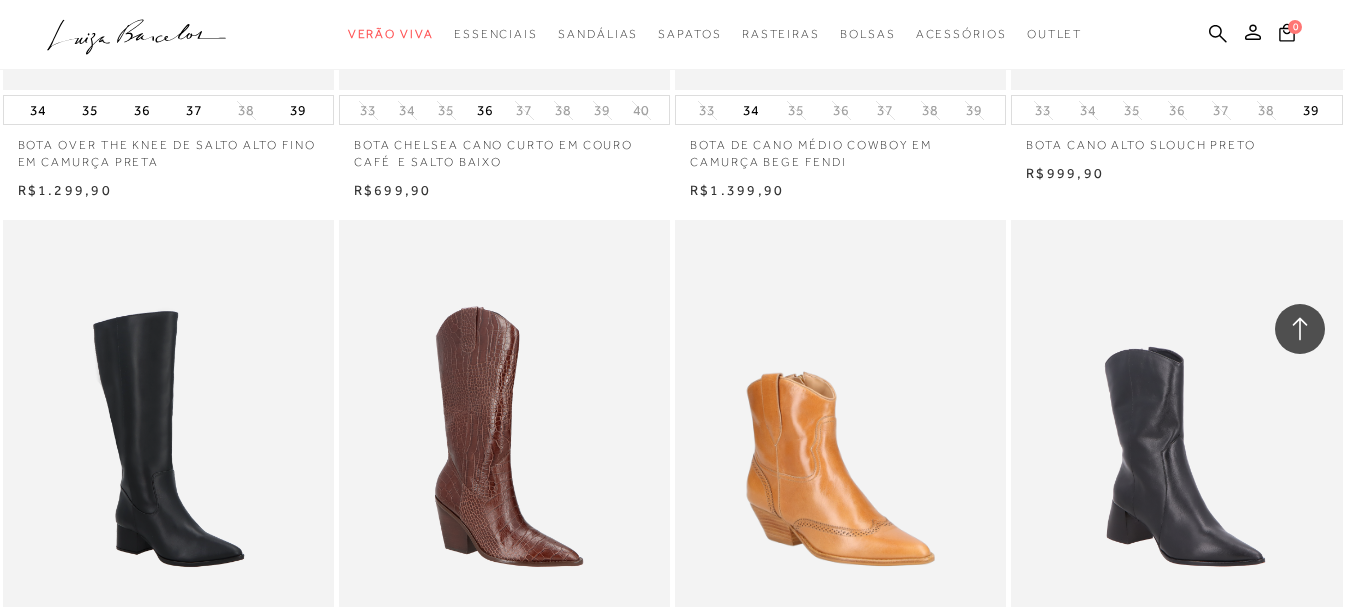 scroll, scrollTop: 7400, scrollLeft: 0, axis: vertical 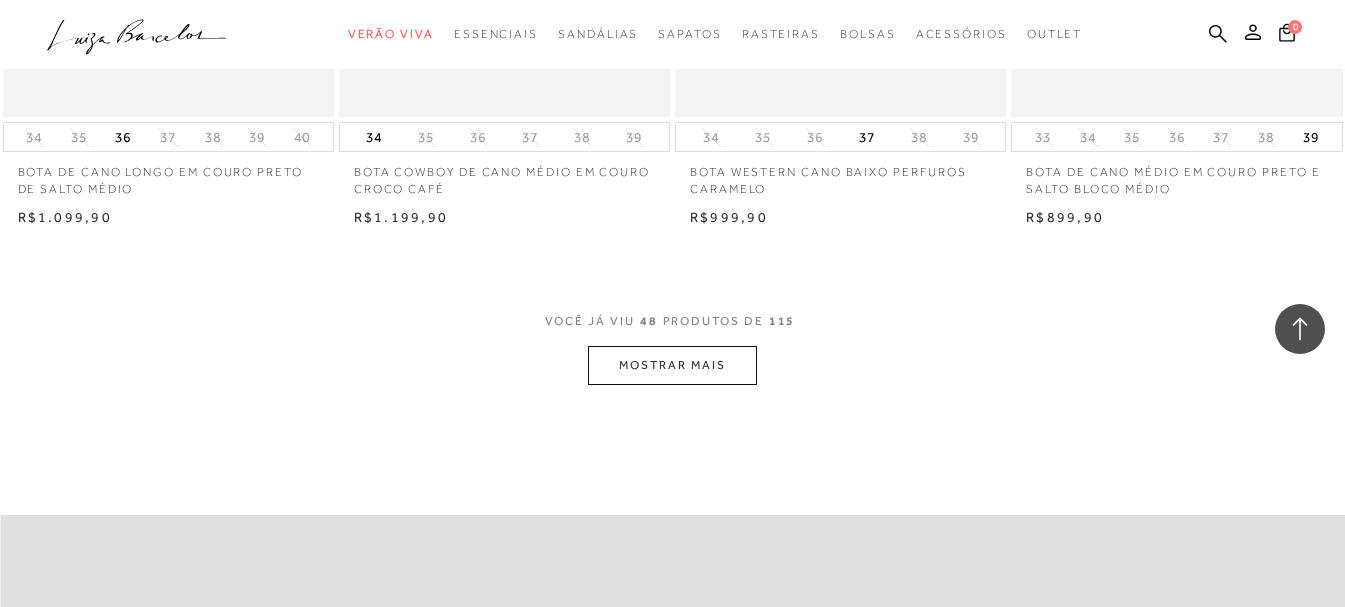 click on "MOSTRAR MAIS" at bounding box center [672, 365] 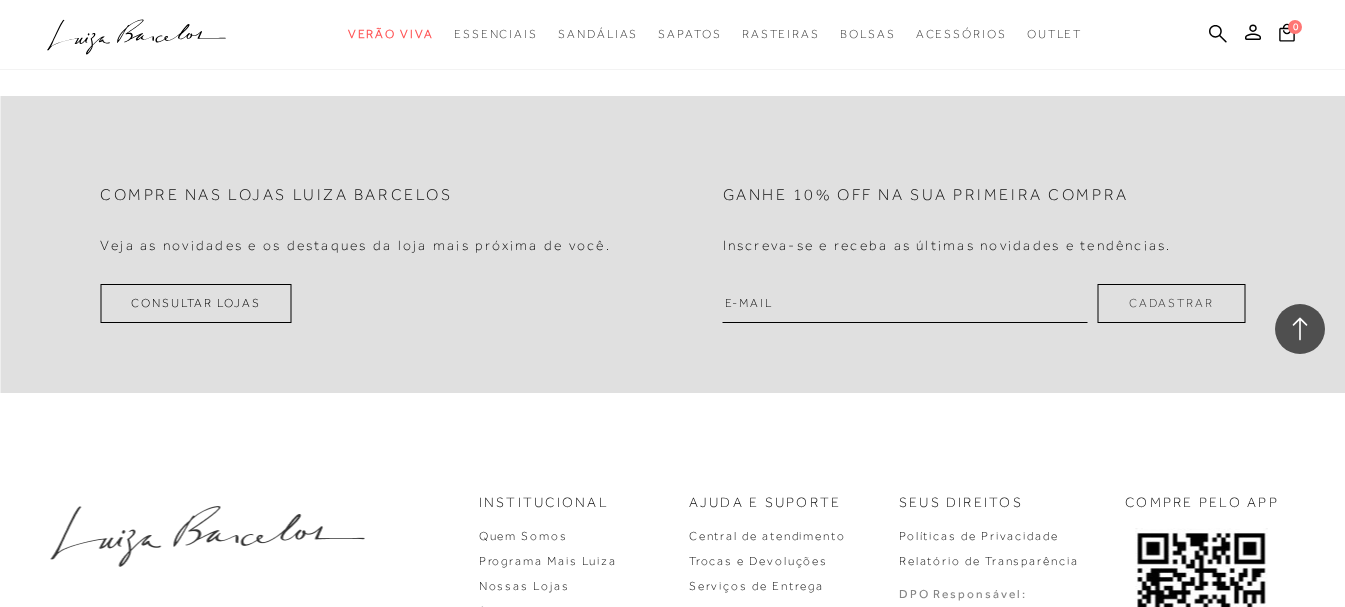 scroll, scrollTop: 11300, scrollLeft: 0, axis: vertical 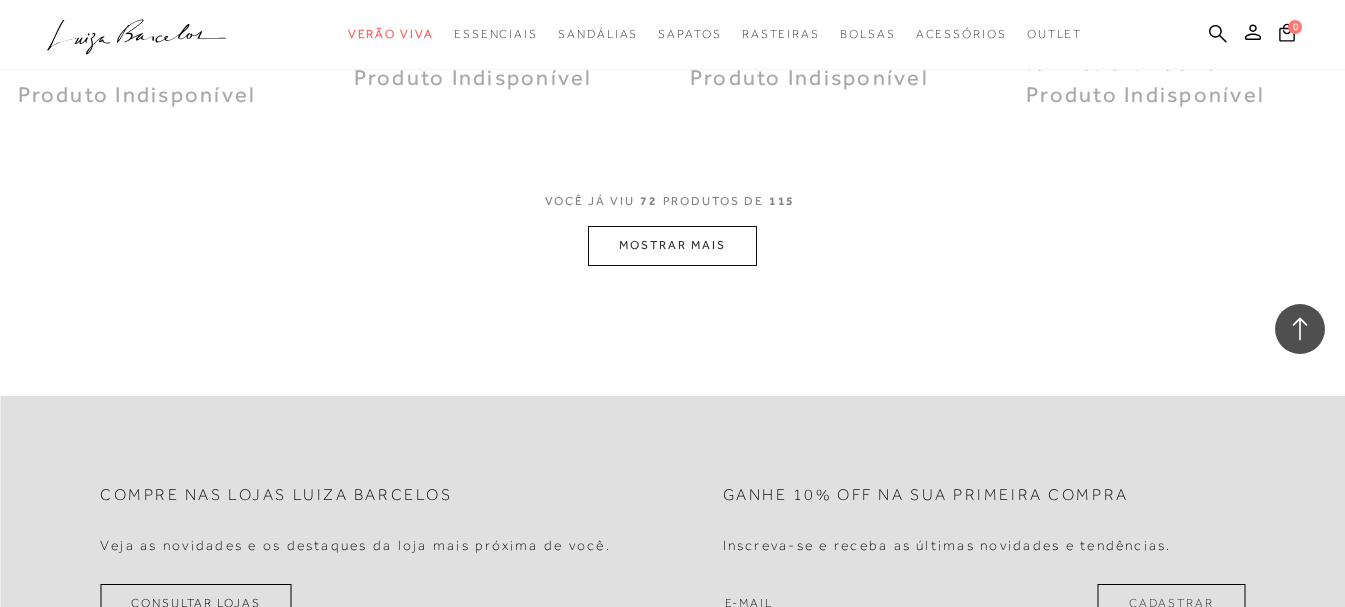 click on "MOSTRAR MAIS" at bounding box center (672, 245) 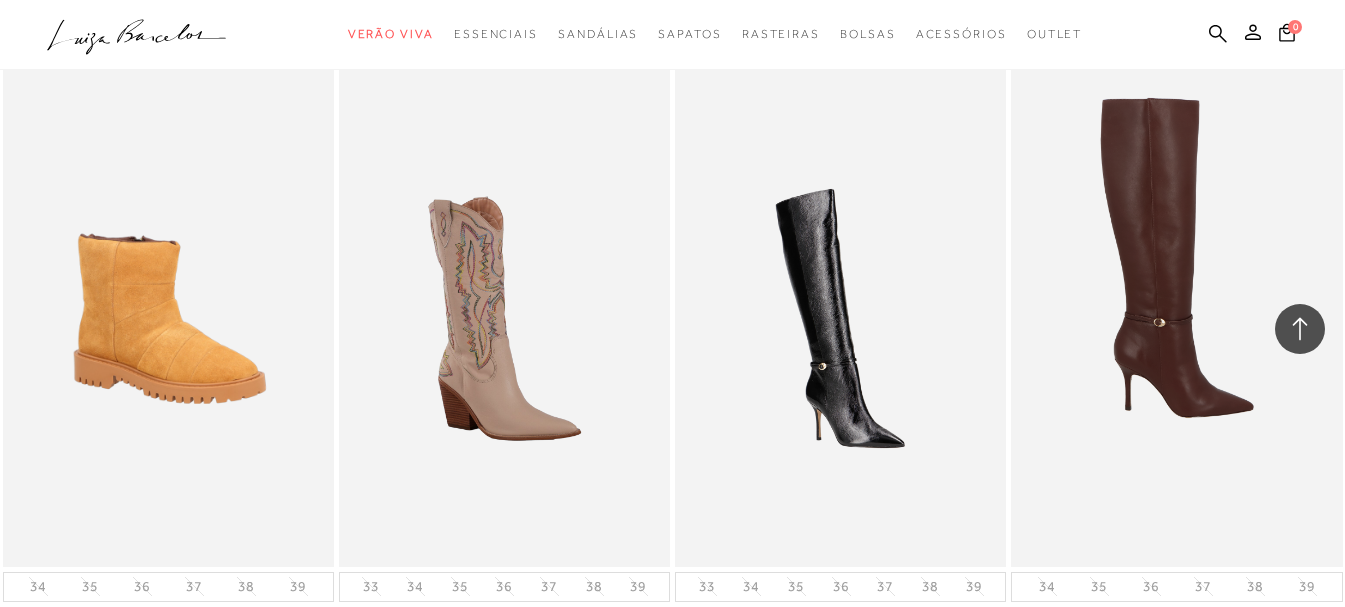 scroll, scrollTop: 12100, scrollLeft: 0, axis: vertical 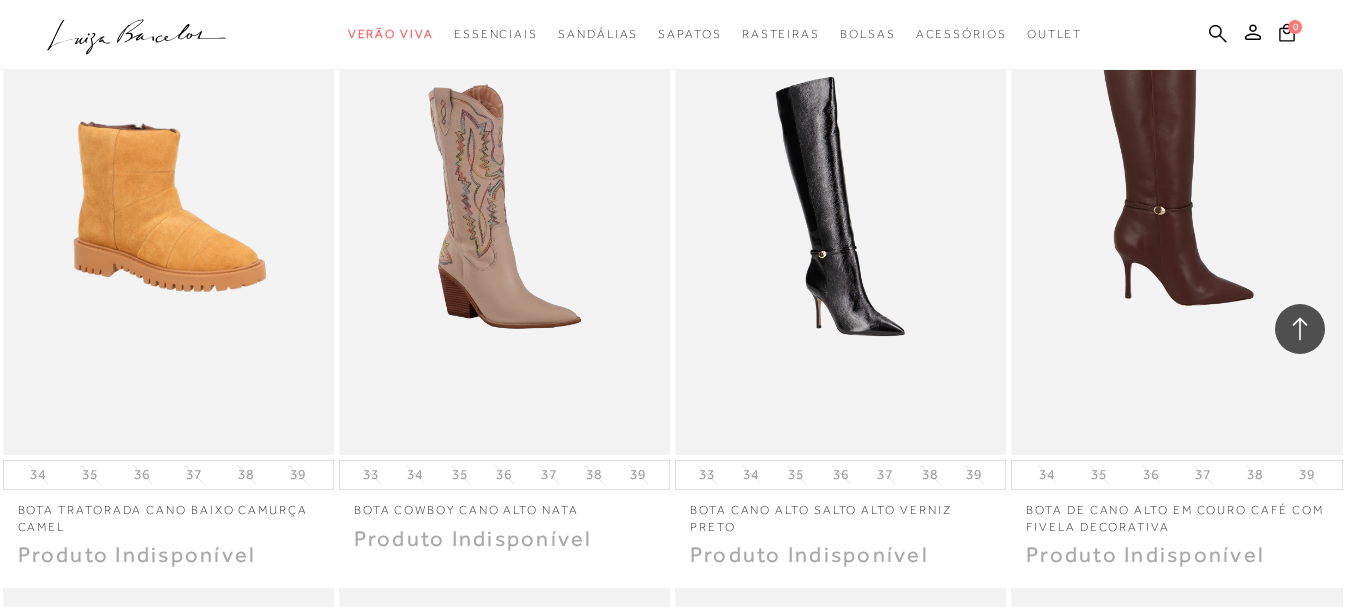 click at bounding box center [1177, 206] 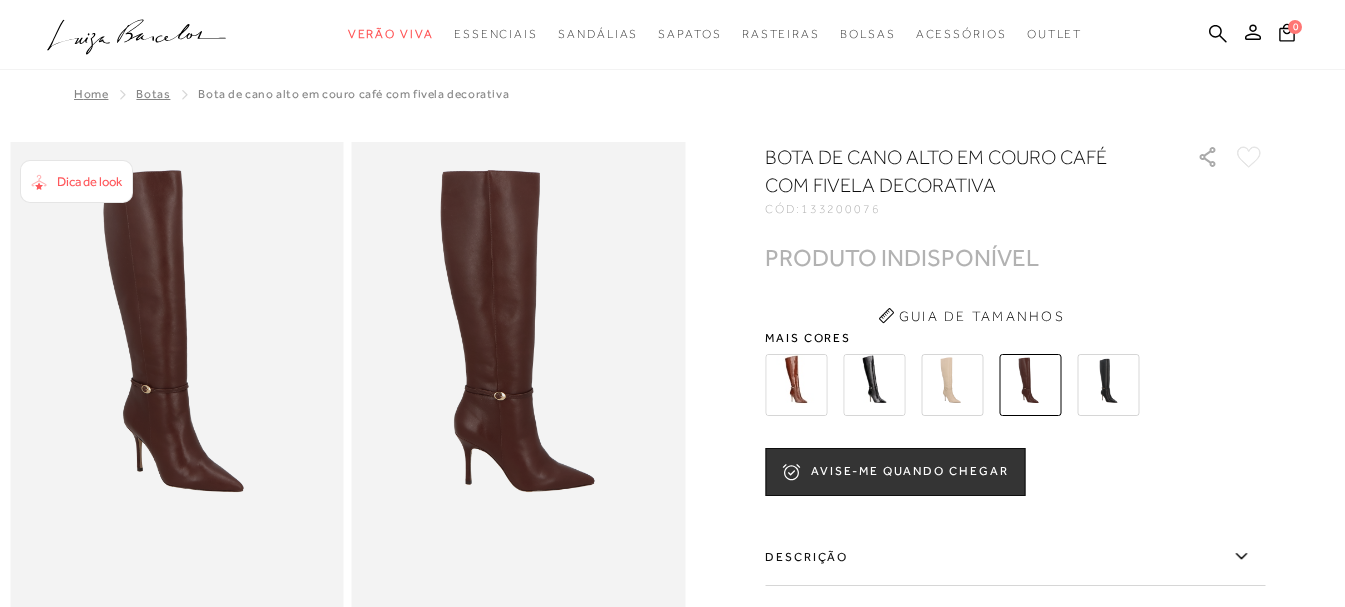 scroll, scrollTop: 0, scrollLeft: 0, axis: both 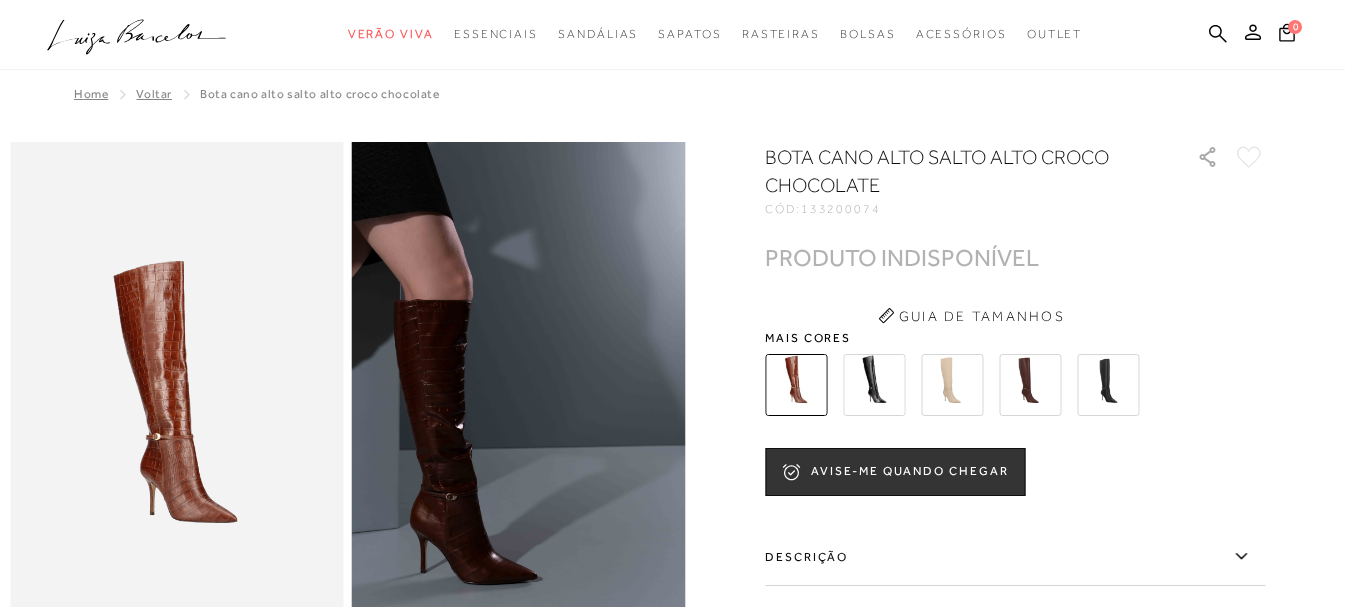 click at bounding box center [1030, 385] 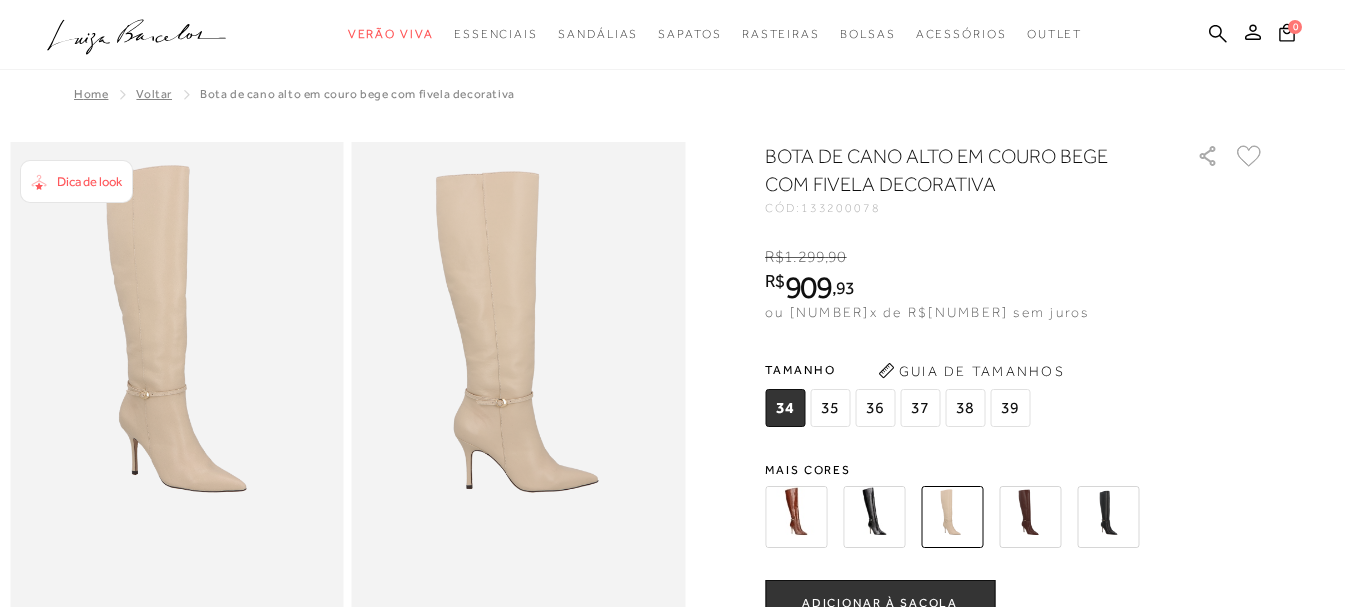 scroll, scrollTop: 0, scrollLeft: 0, axis: both 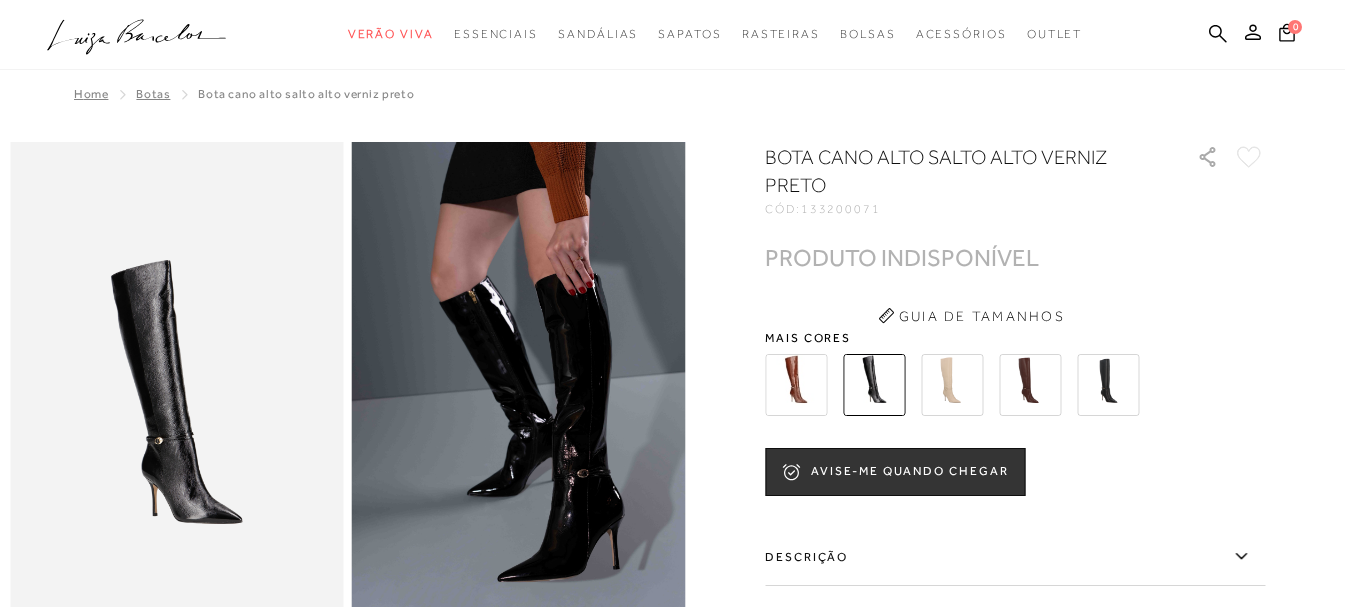 click at bounding box center [1108, 385] 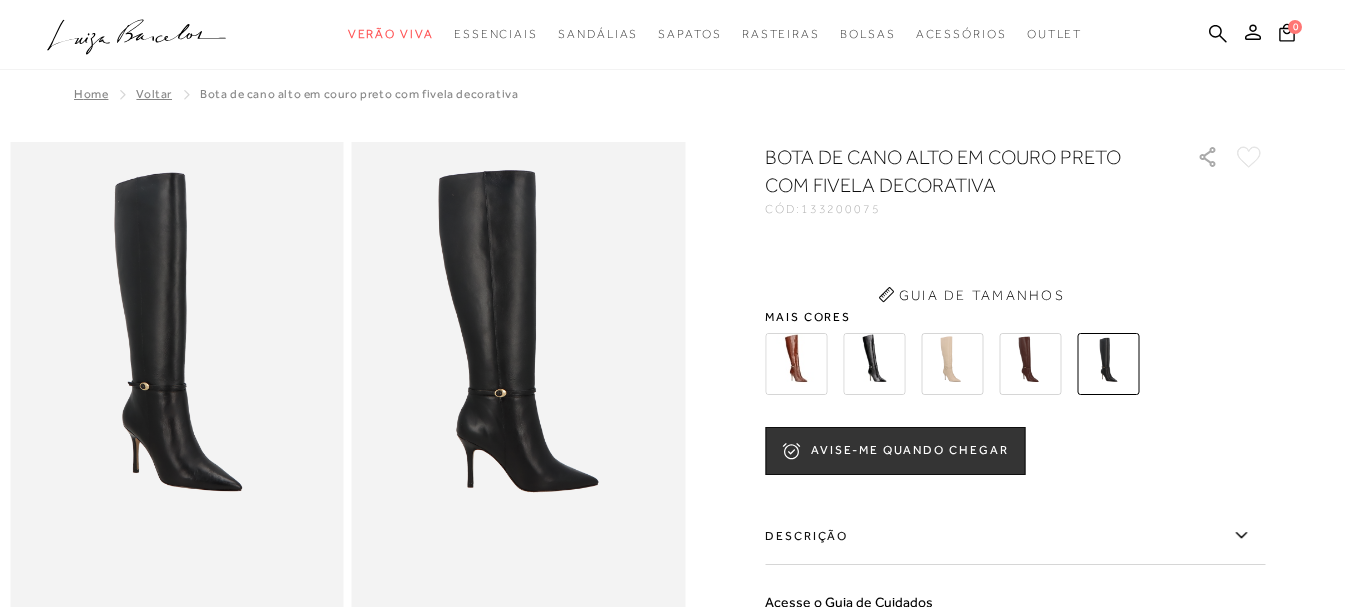 click at bounding box center [1030, 364] 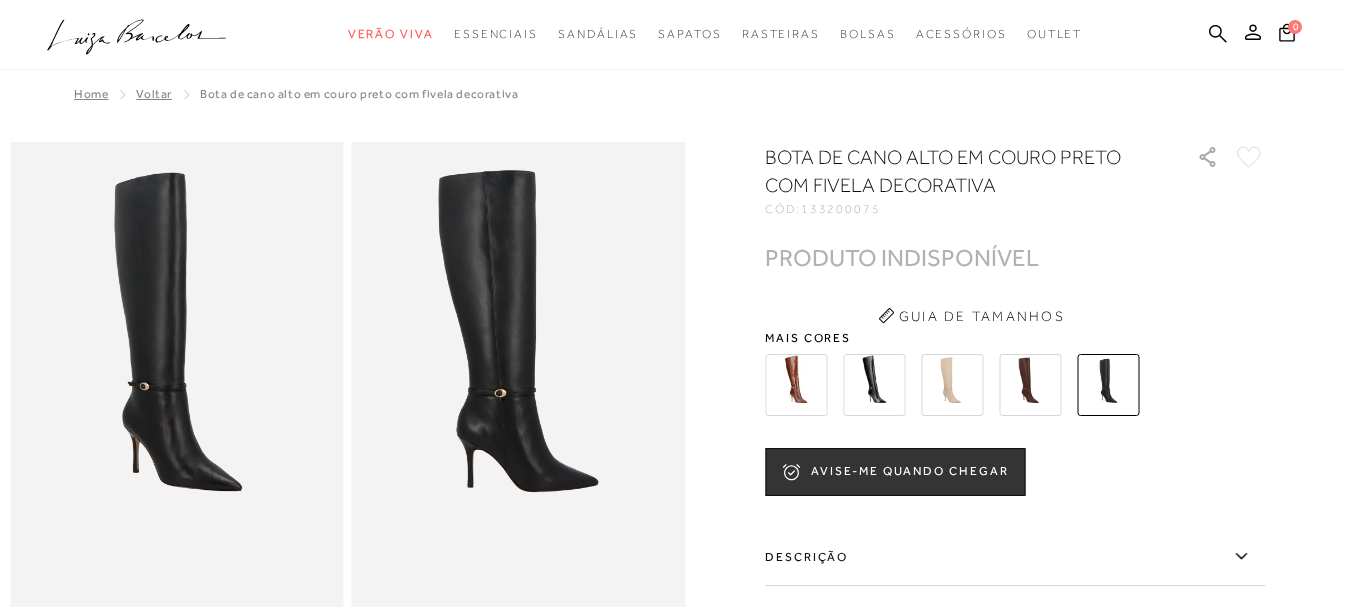 click at bounding box center [1030, 385] 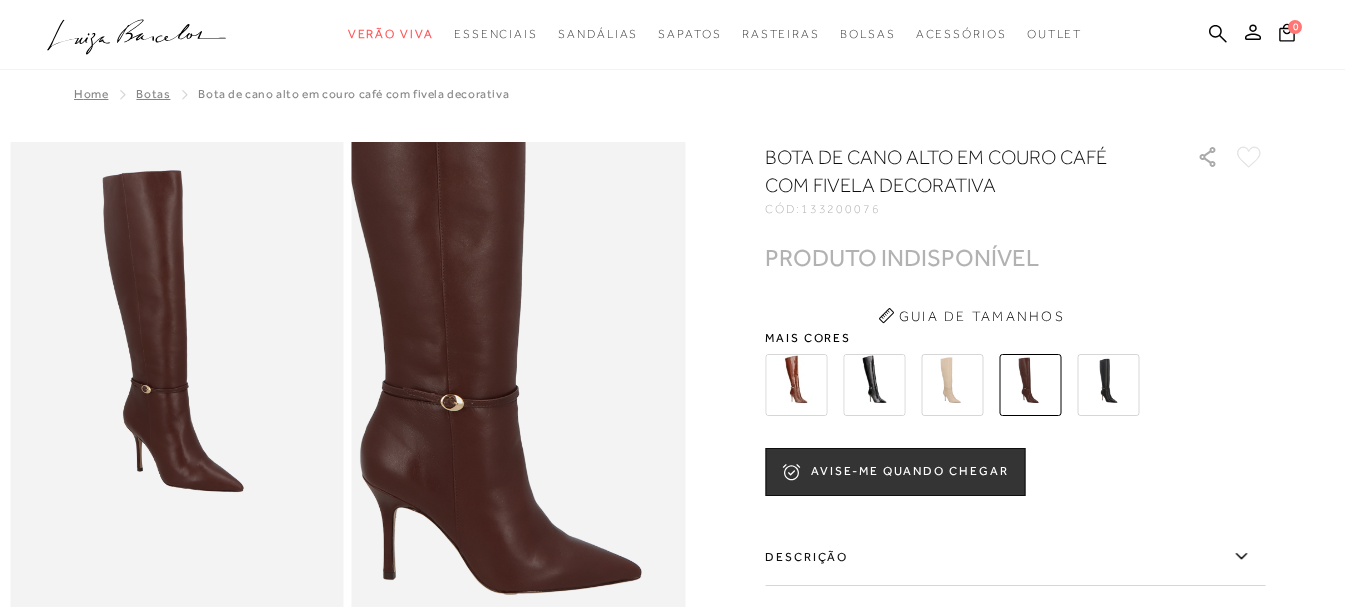 scroll, scrollTop: 0, scrollLeft: 0, axis: both 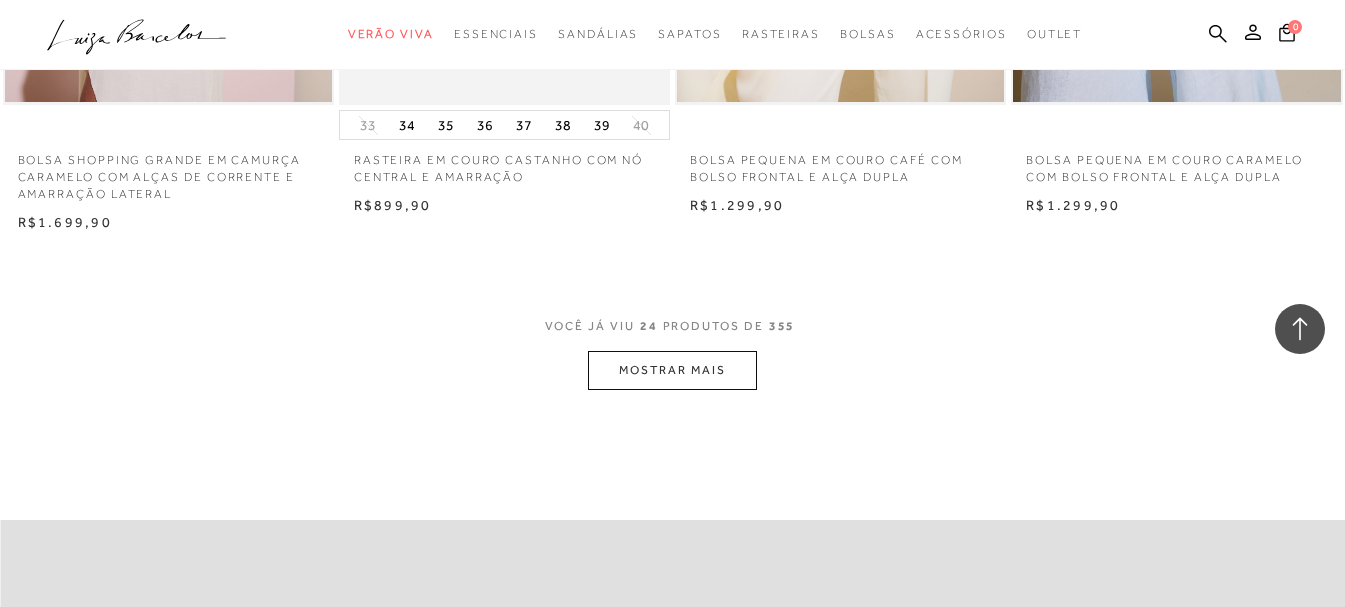 click on "MOSTRAR MAIS" at bounding box center [672, 370] 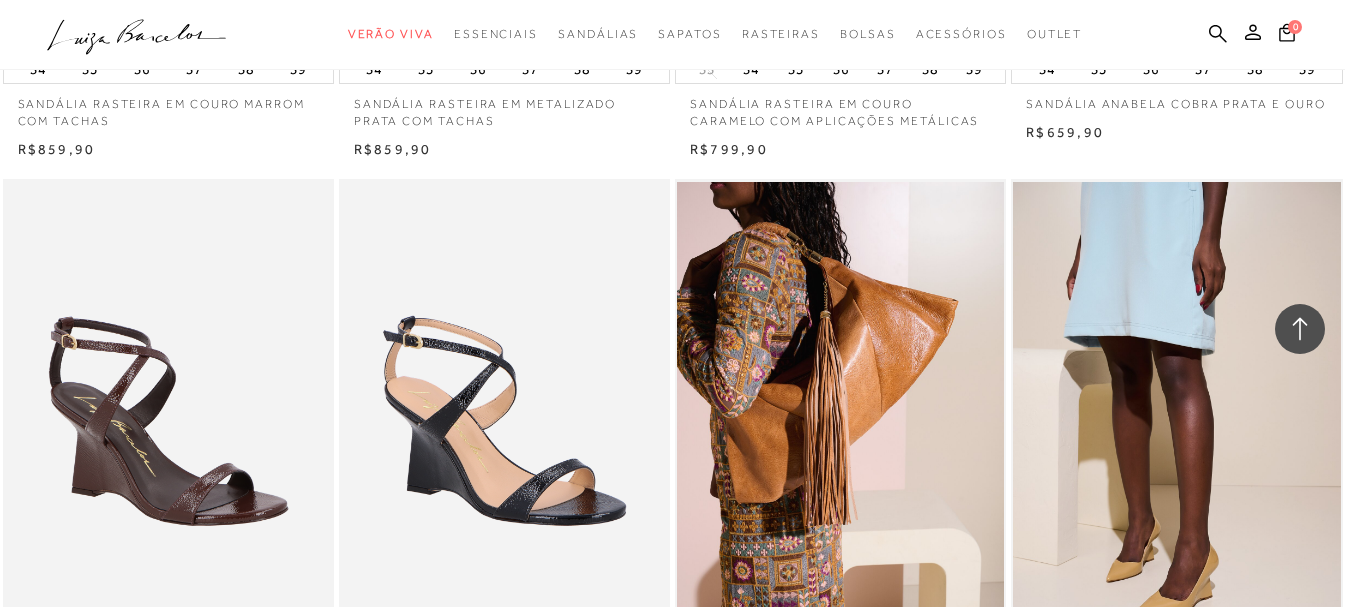 scroll, scrollTop: 5200, scrollLeft: 0, axis: vertical 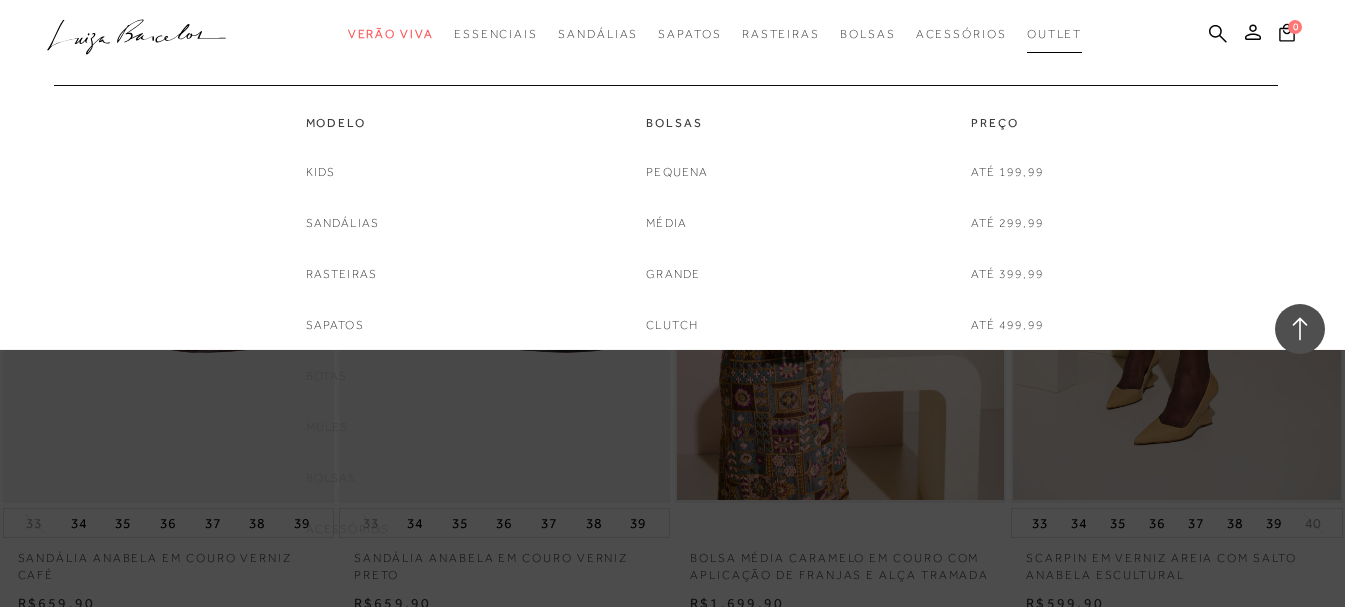 click on "Outlet" at bounding box center (1055, 34) 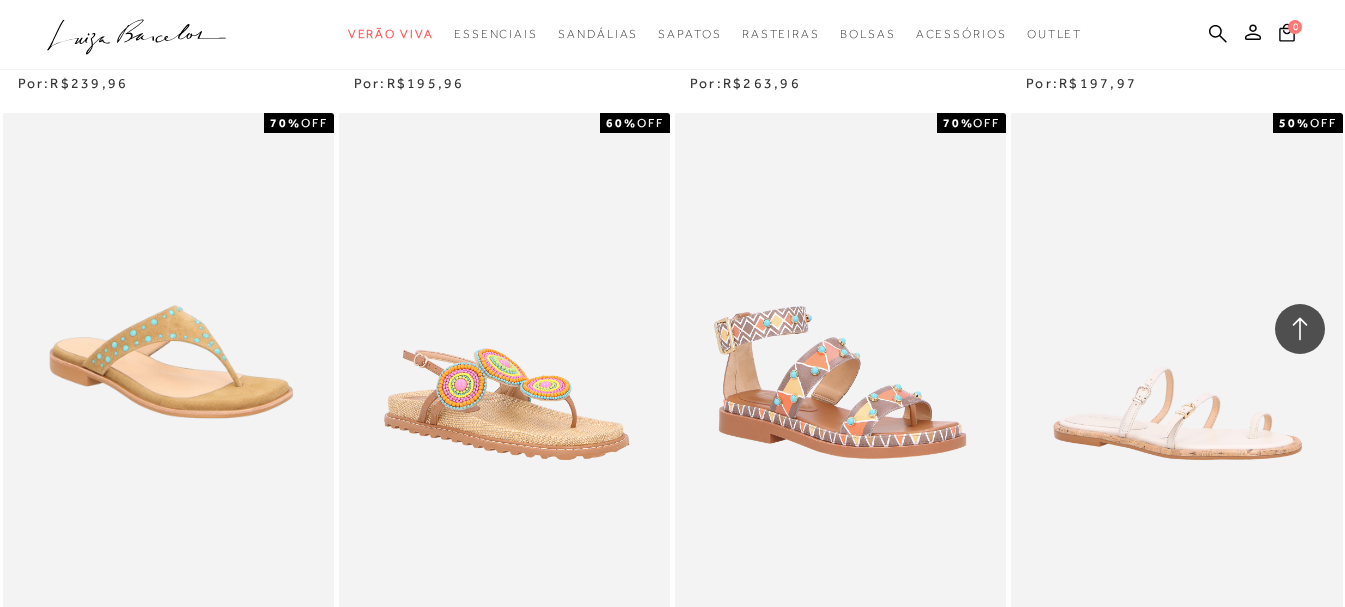 scroll, scrollTop: 3800, scrollLeft: 0, axis: vertical 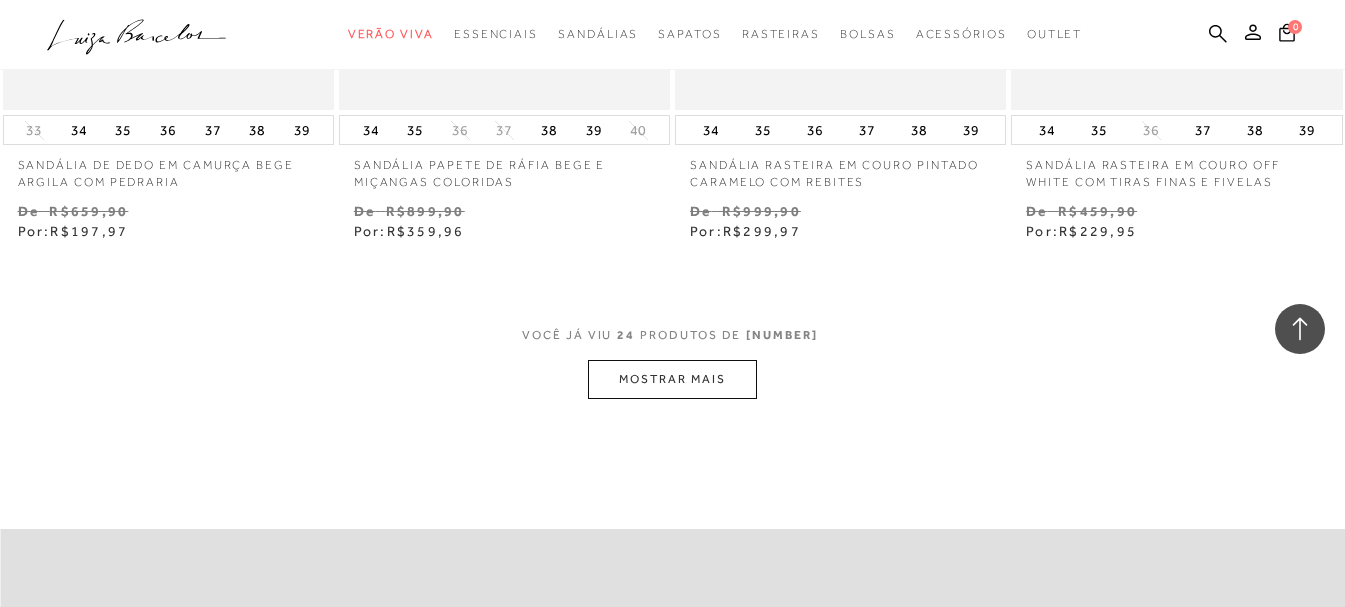 click on "MOSTRAR MAIS" at bounding box center [672, 379] 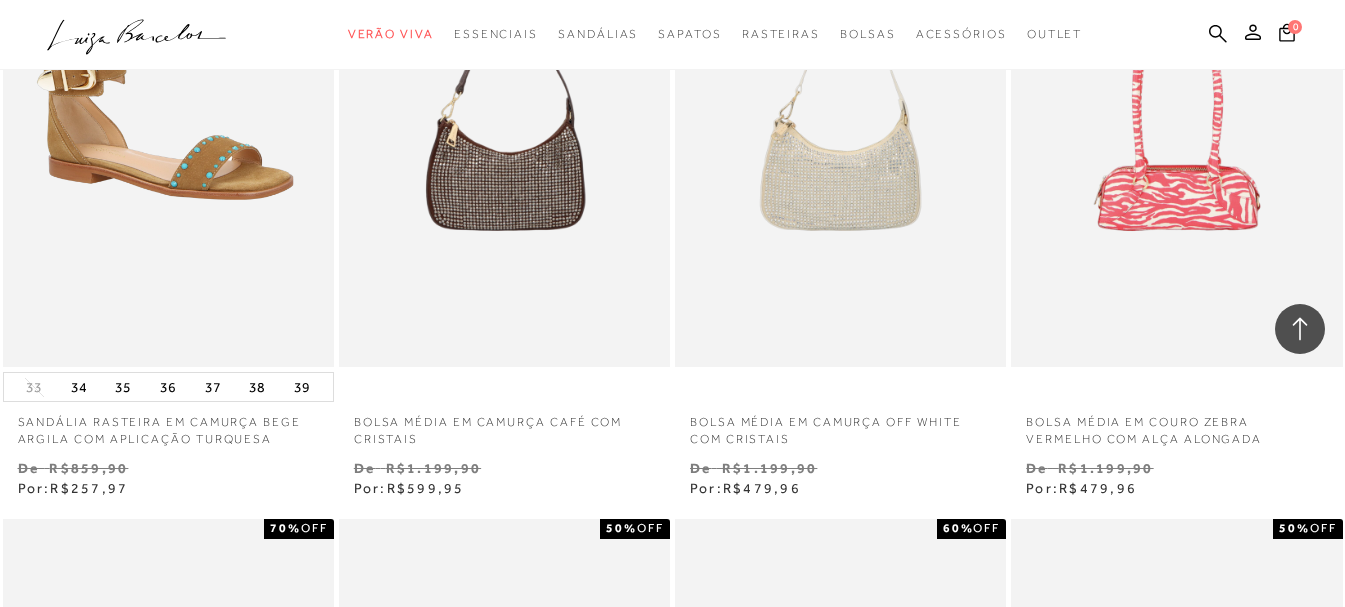 scroll, scrollTop: 7300, scrollLeft: 0, axis: vertical 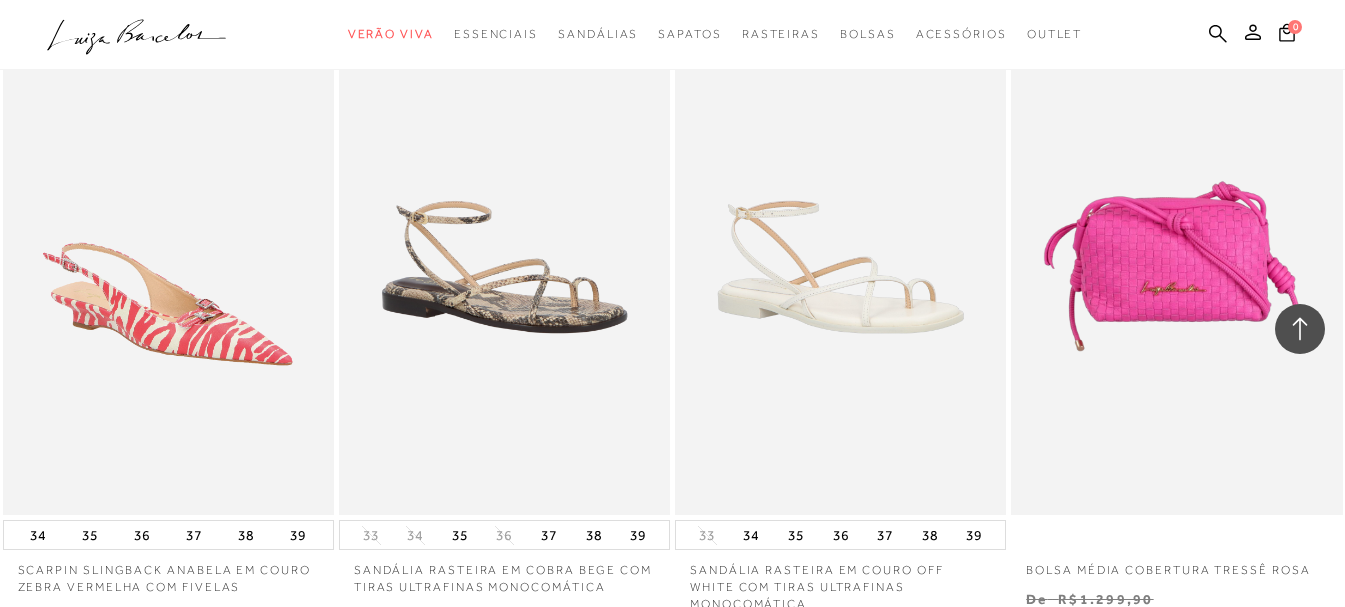 click on "Home
Categoria
Outlet
Outlet
[NUMBER] de [NUMBER] itens
Ordenar
Ordenar por
Padrão
Estoque" at bounding box center (672, -3165) 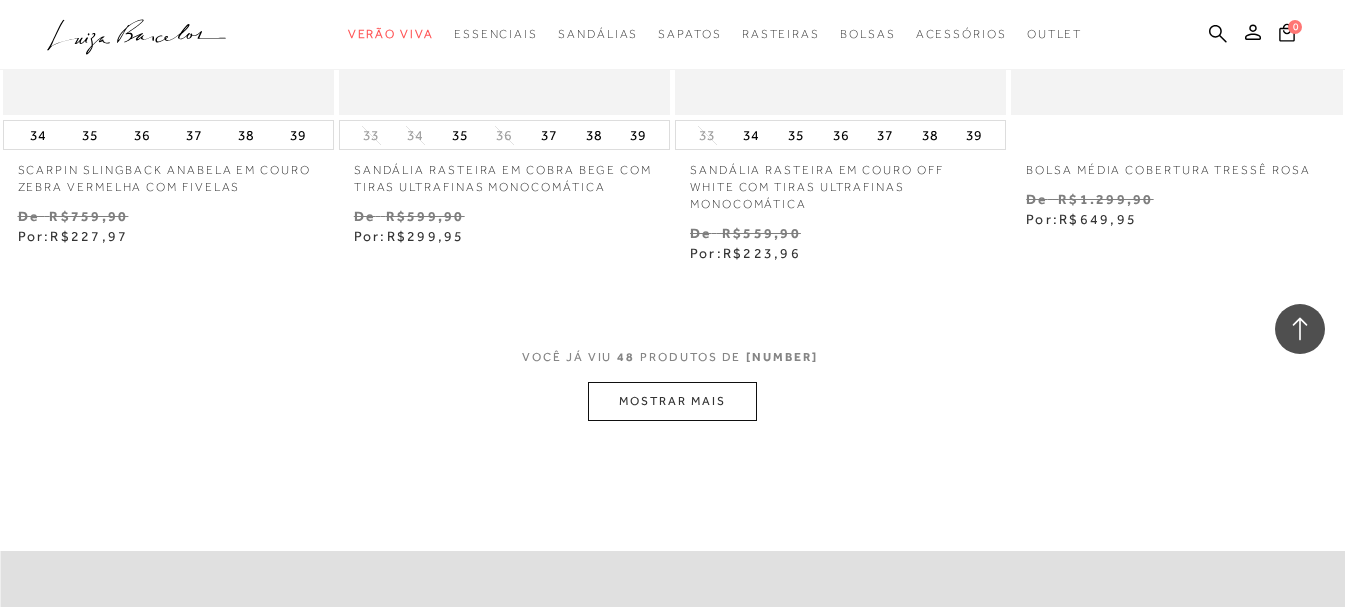 click on "MOSTRAR MAIS" at bounding box center (672, 401) 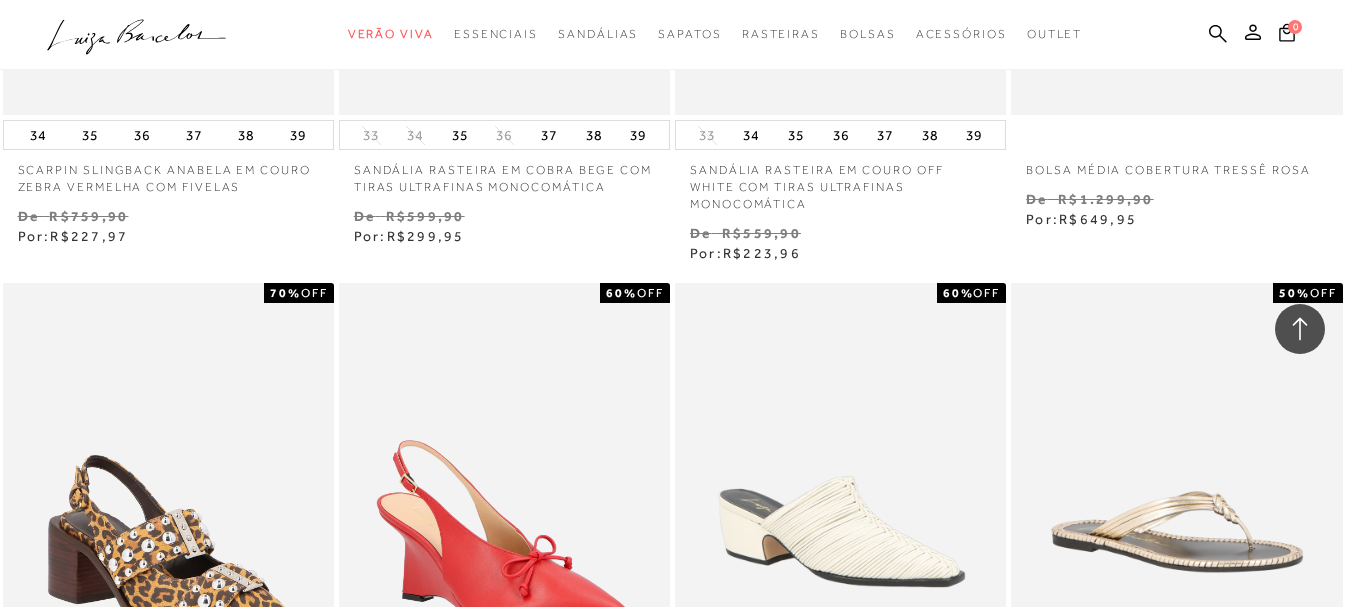 scroll, scrollTop: 8100, scrollLeft: 0, axis: vertical 